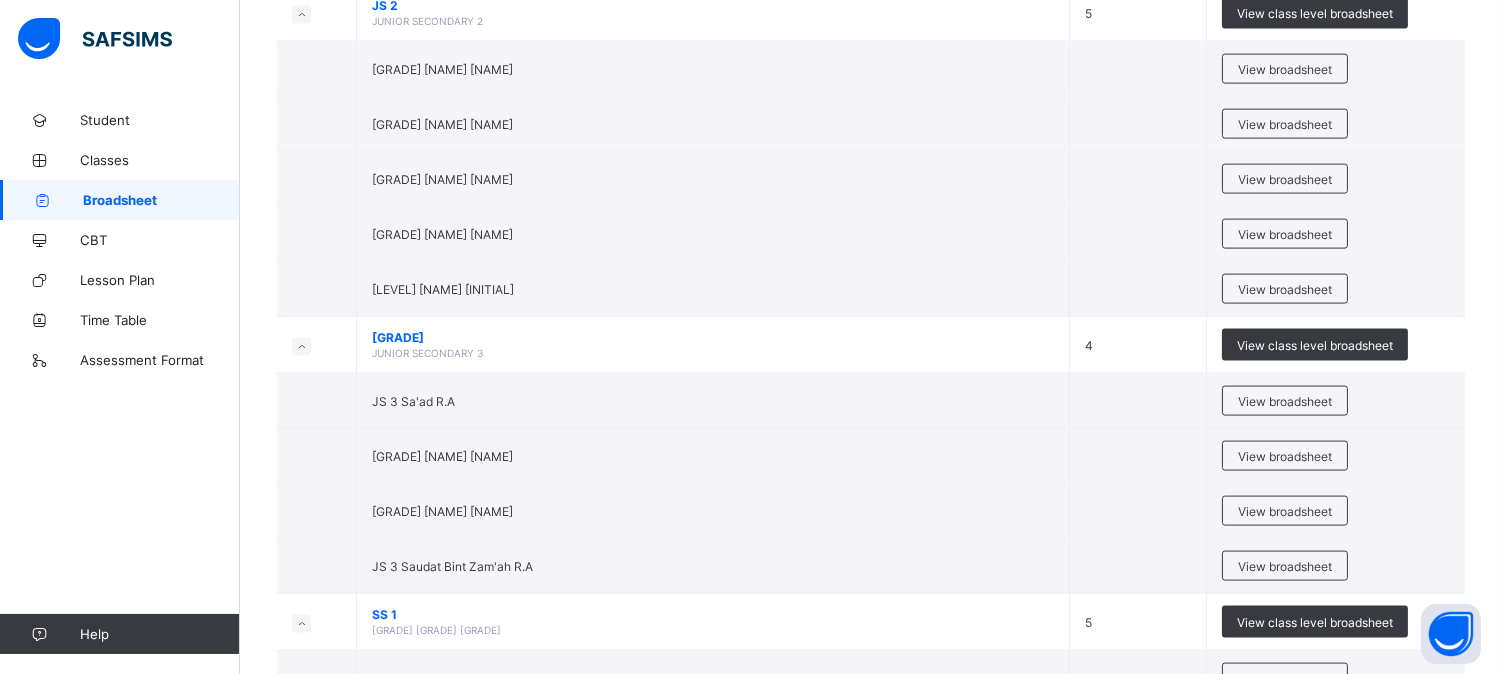 scroll, scrollTop: 5111, scrollLeft: 0, axis: vertical 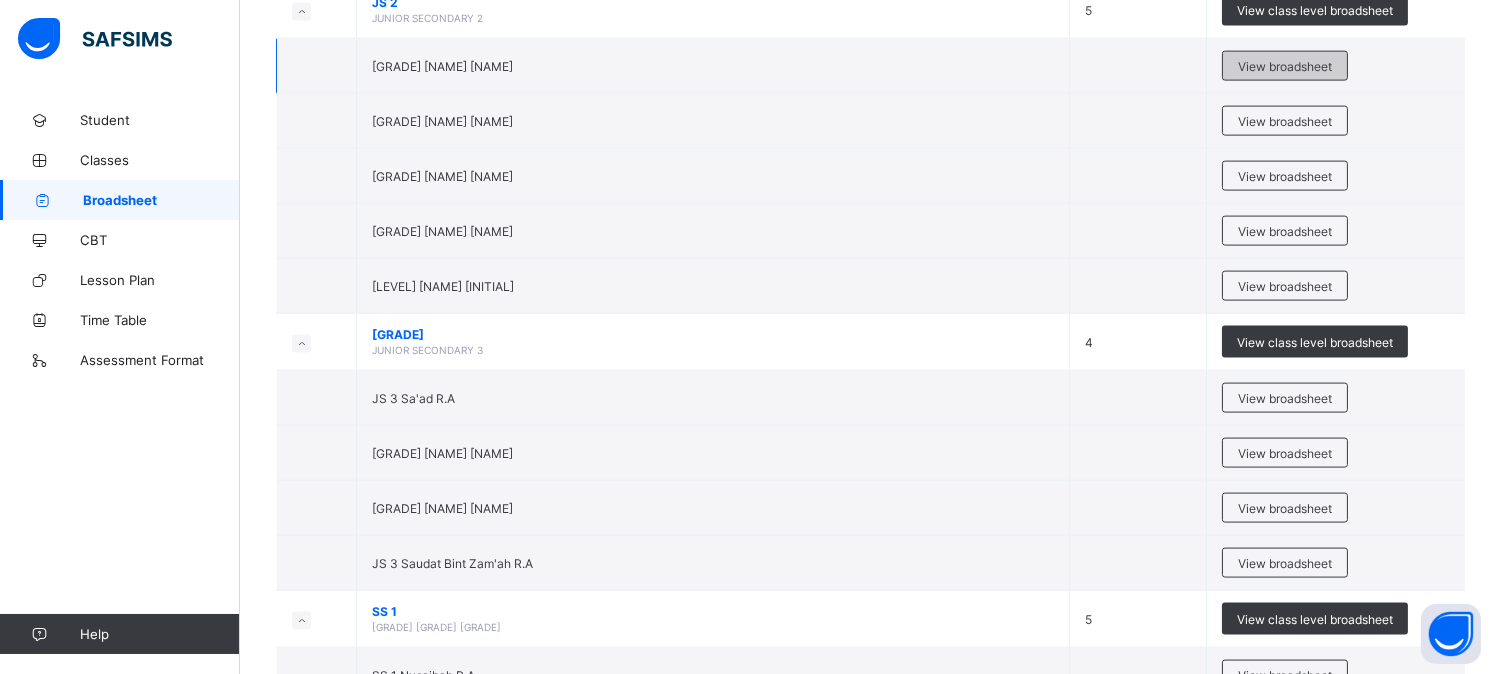 click on "View broadsheet" at bounding box center [1285, 66] 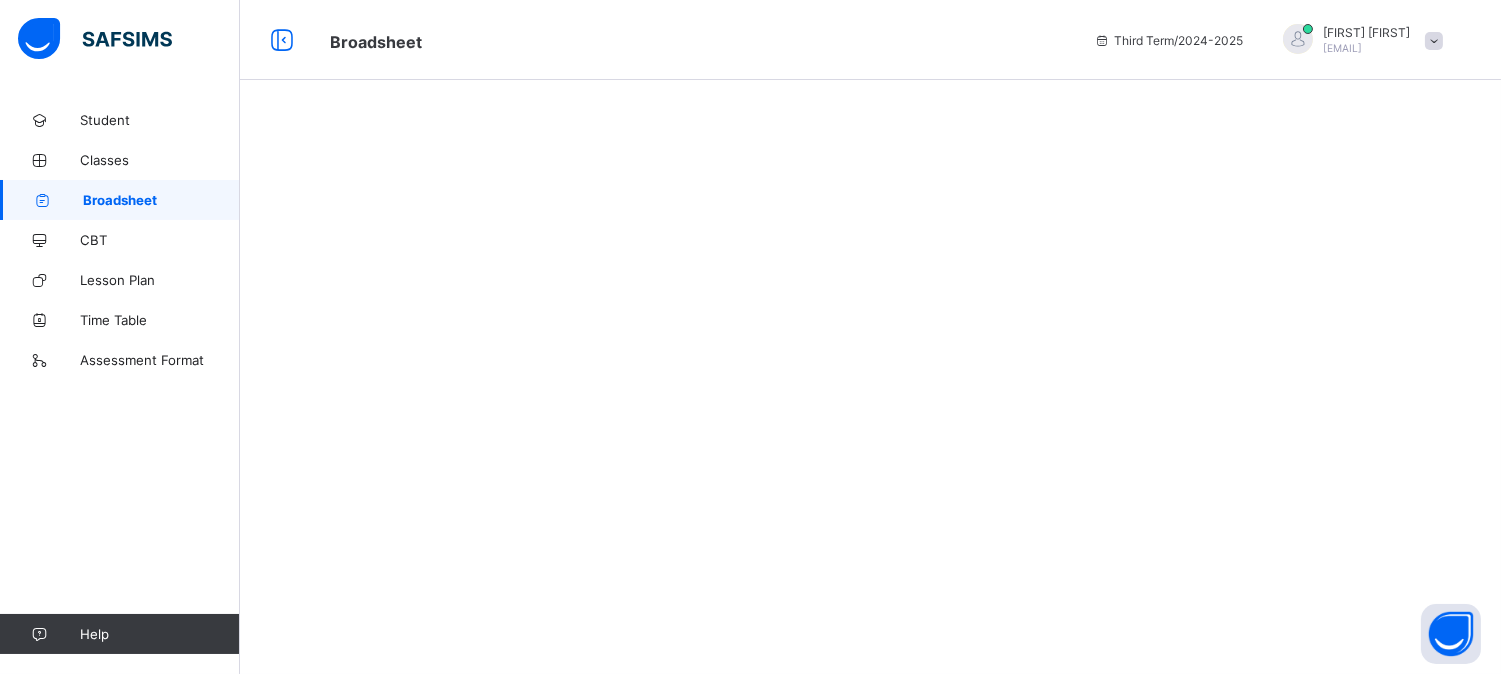 scroll, scrollTop: 0, scrollLeft: 0, axis: both 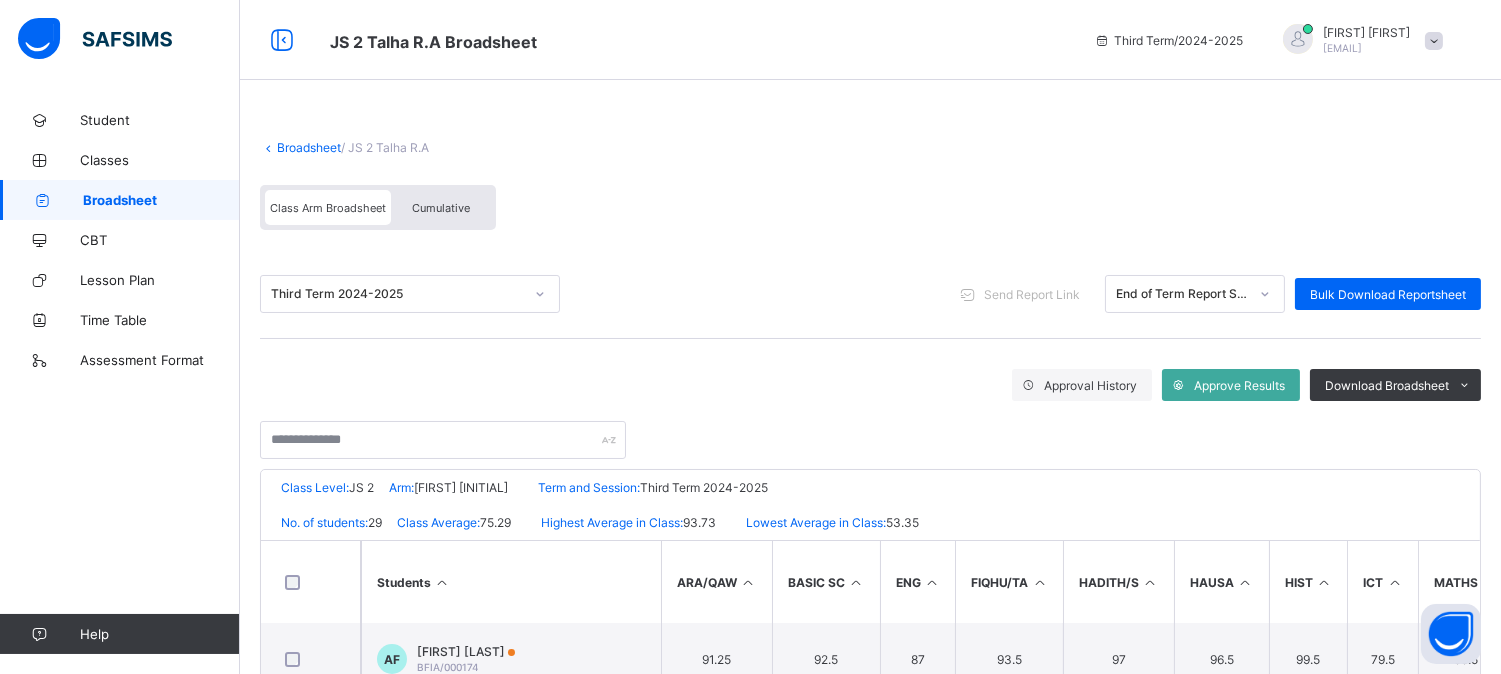 click on "Cumulative" at bounding box center [441, 208] 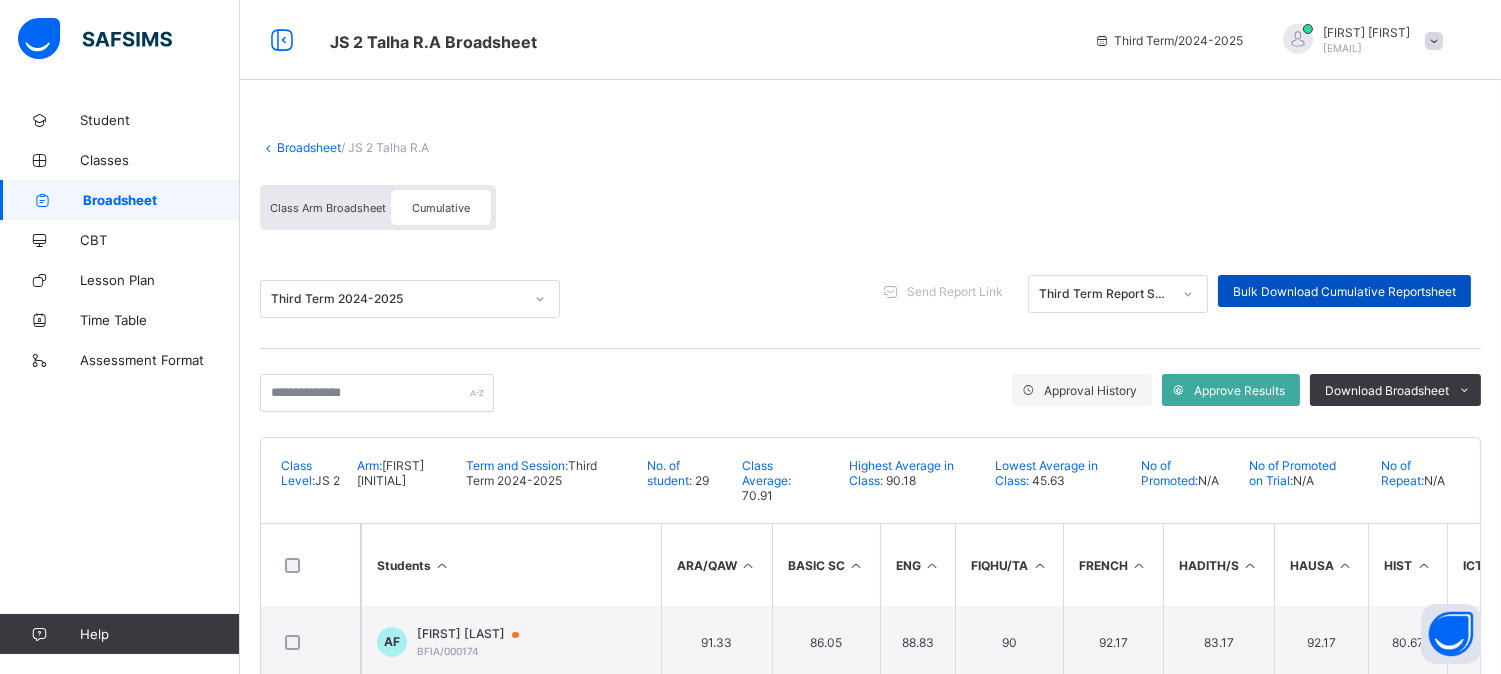 click on "Bulk Download Cumulative Reportsheet" at bounding box center [1344, 291] 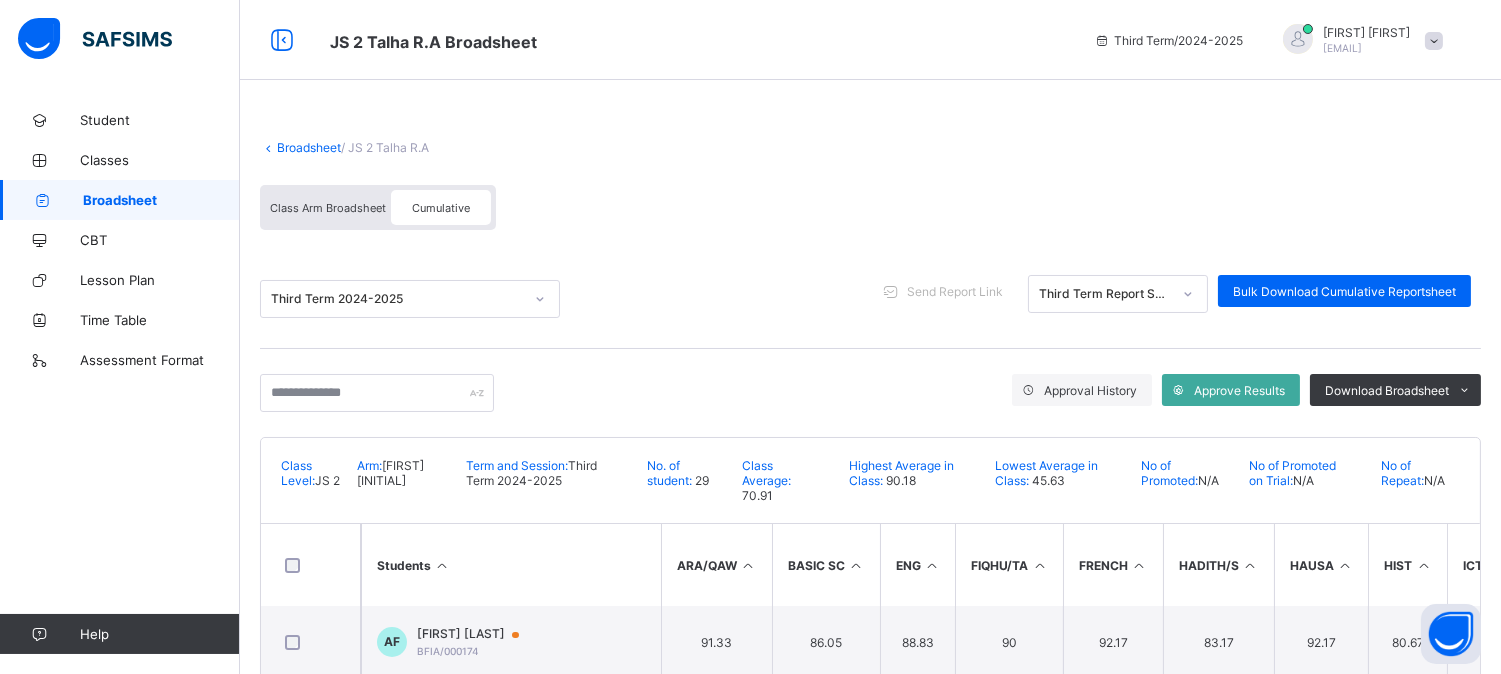 click on "Broadsheet" at bounding box center (309, 147) 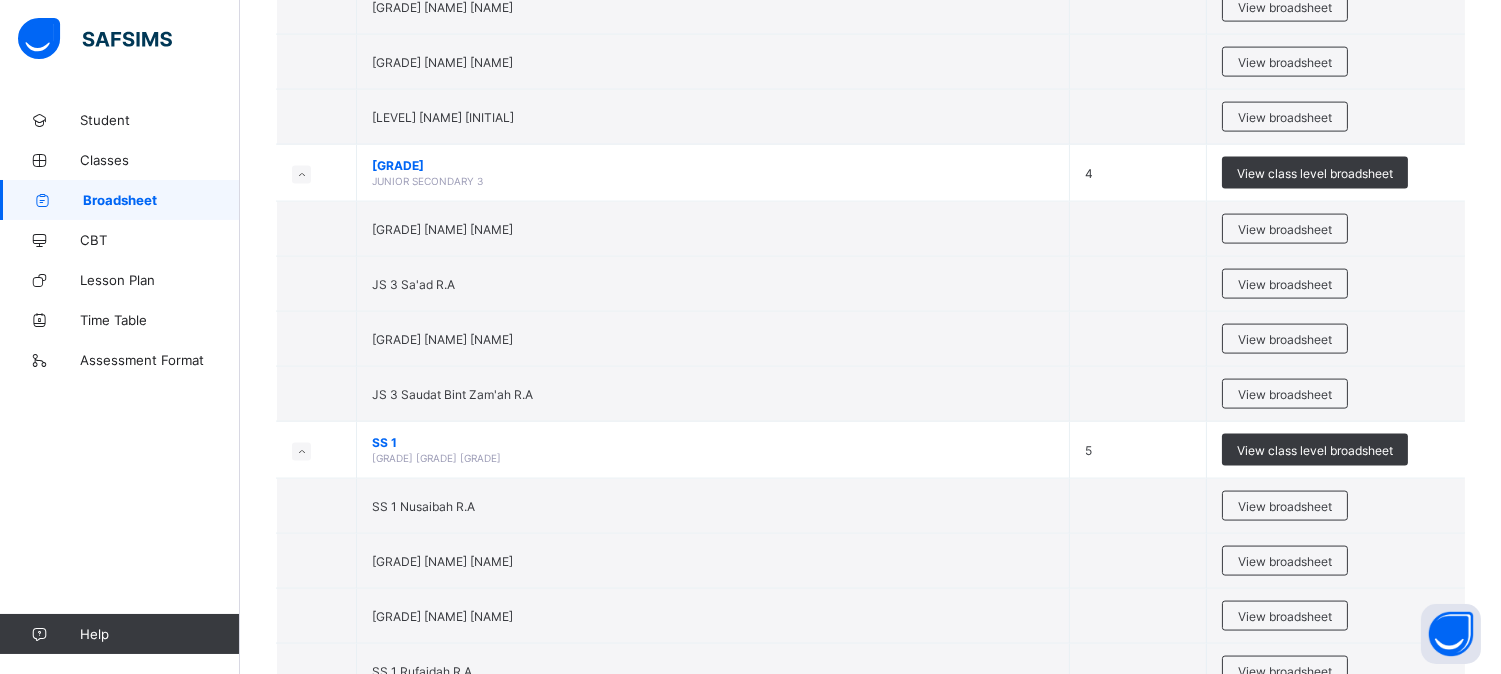 scroll, scrollTop: 5555, scrollLeft: 0, axis: vertical 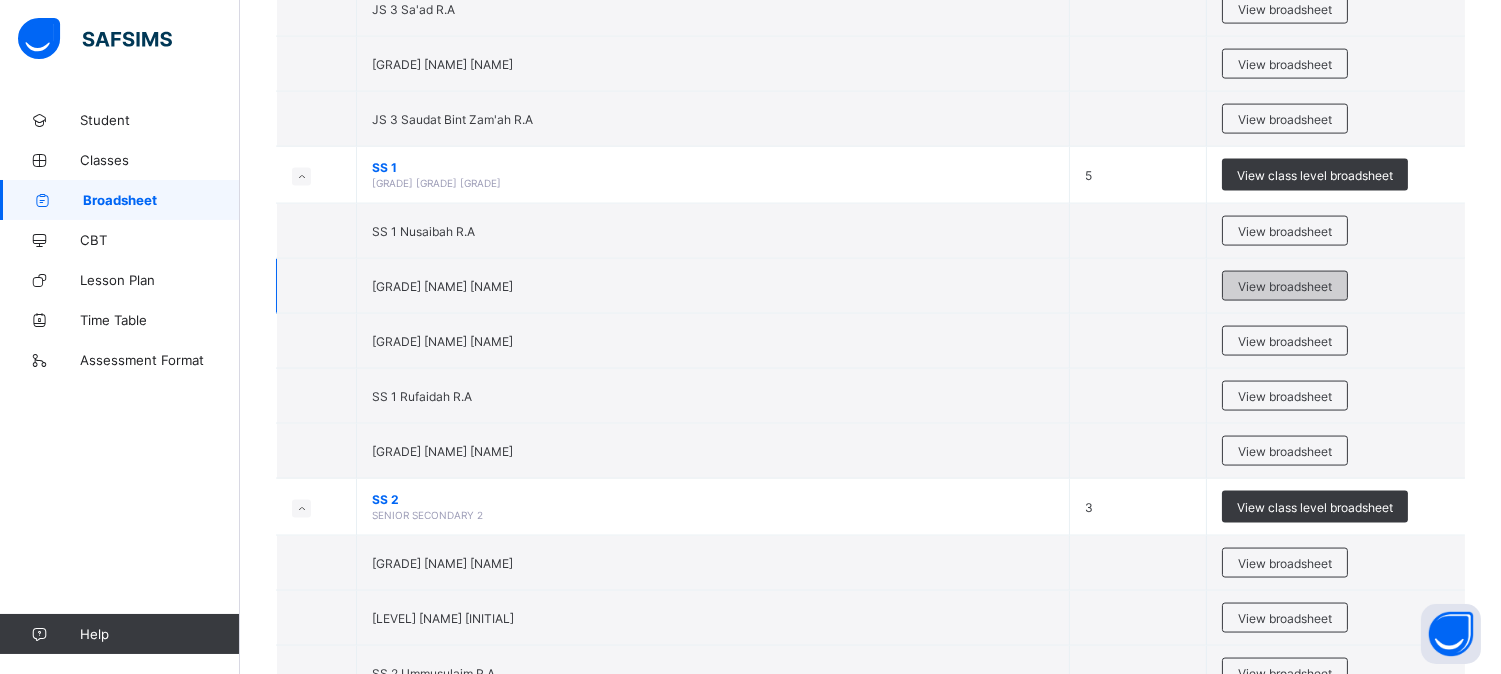 click on "View broadsheet" at bounding box center (1285, 286) 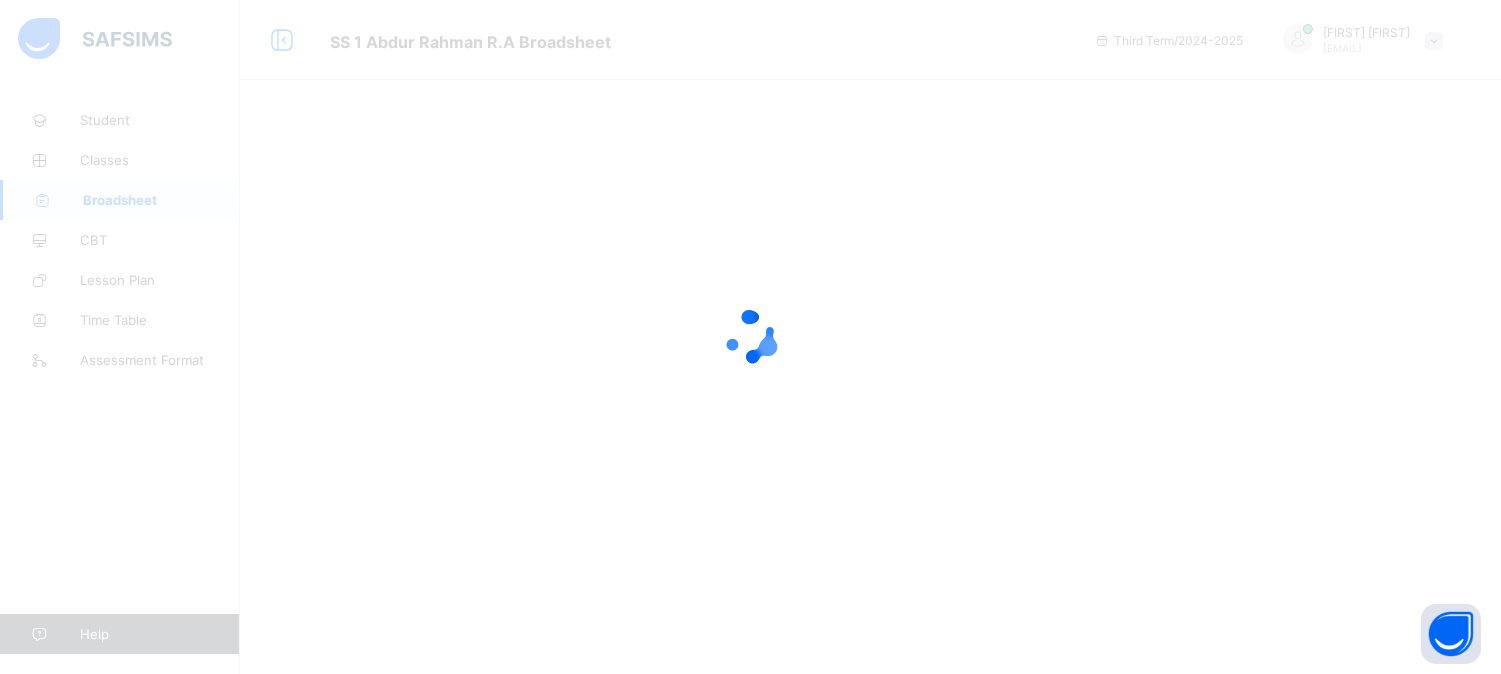 scroll, scrollTop: 0, scrollLeft: 0, axis: both 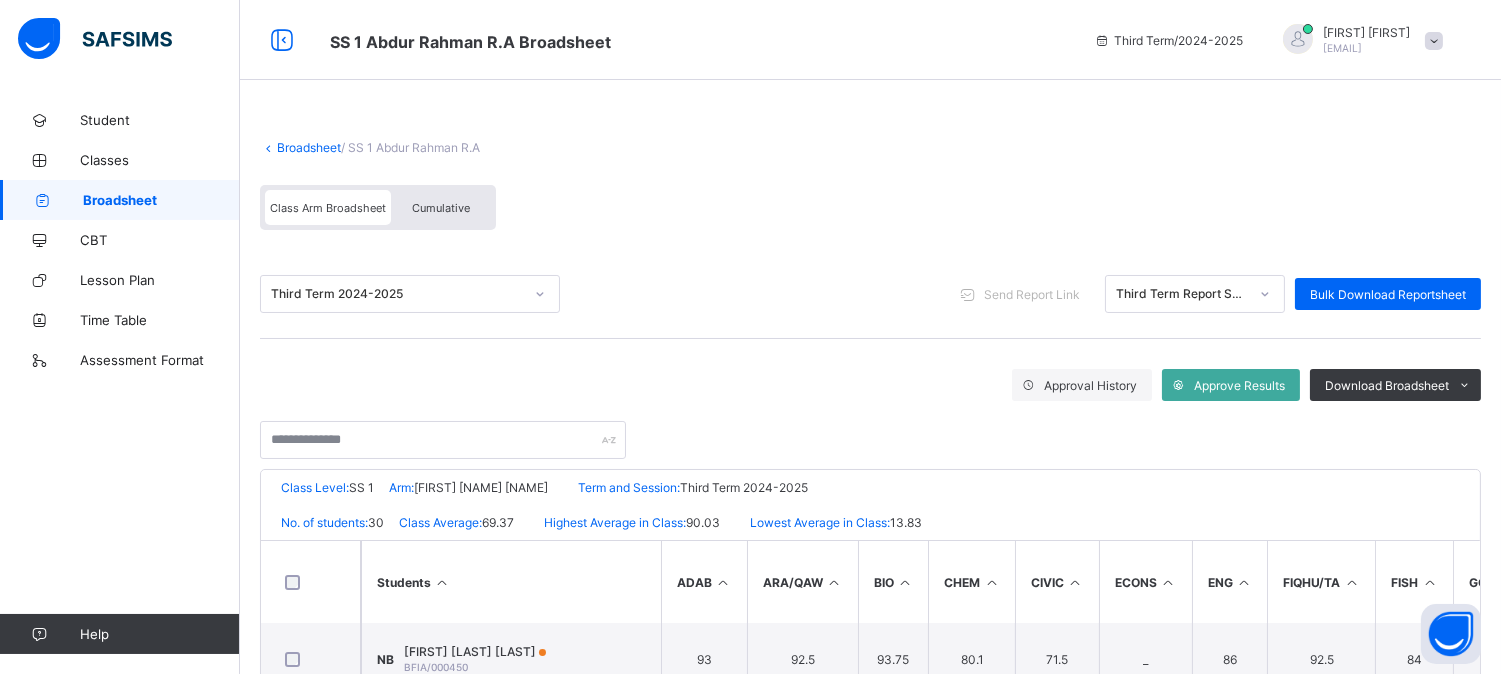 click on "Cumulative" at bounding box center [441, 208] 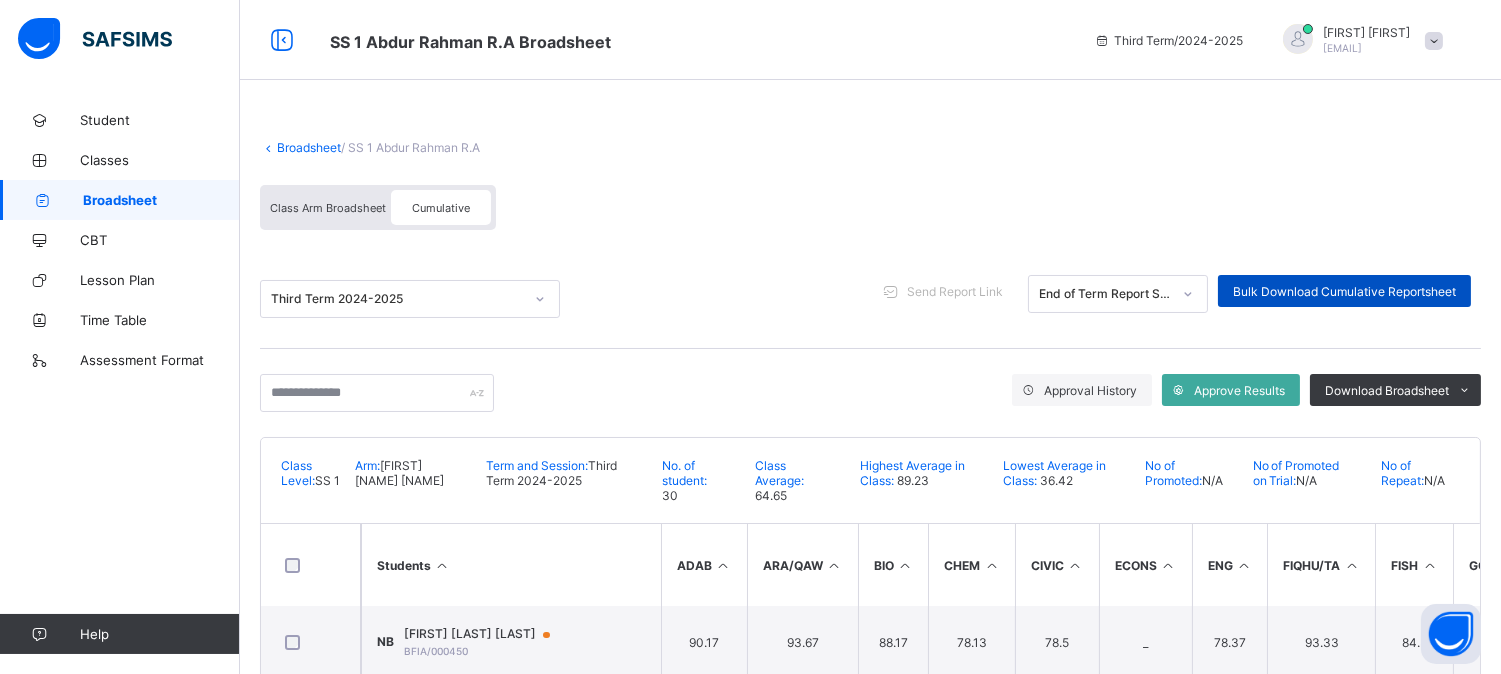 click on "Bulk Download Cumulative Reportsheet" at bounding box center (1344, 291) 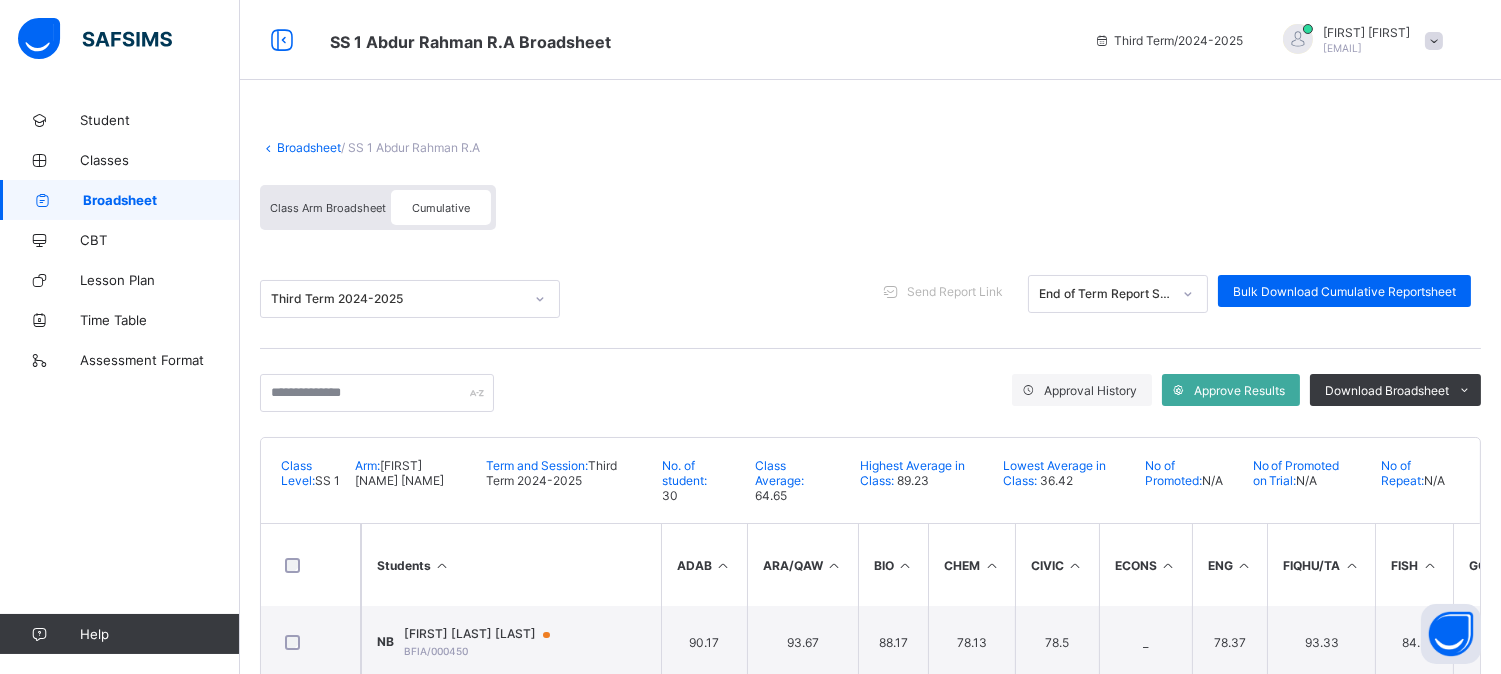 click on "Broadsheet" at bounding box center (309, 147) 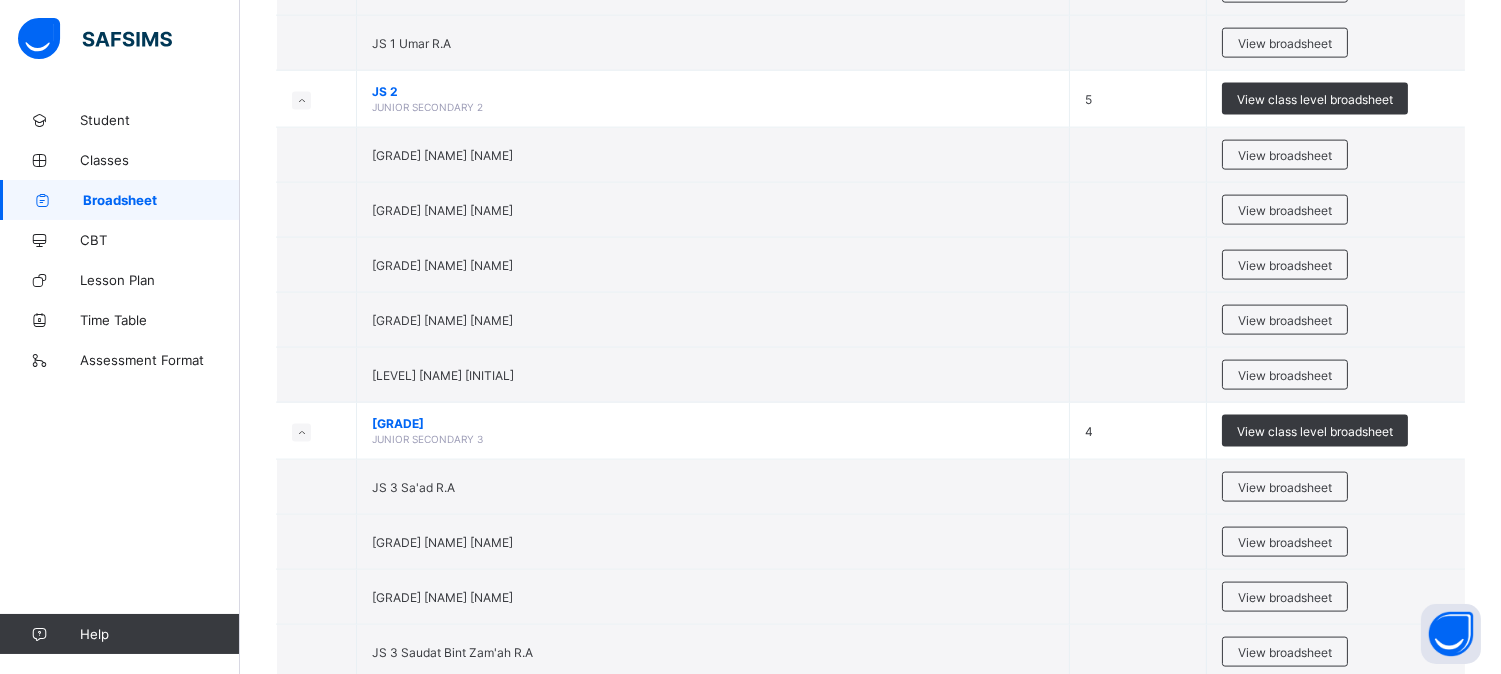 scroll, scrollTop: 5066, scrollLeft: 0, axis: vertical 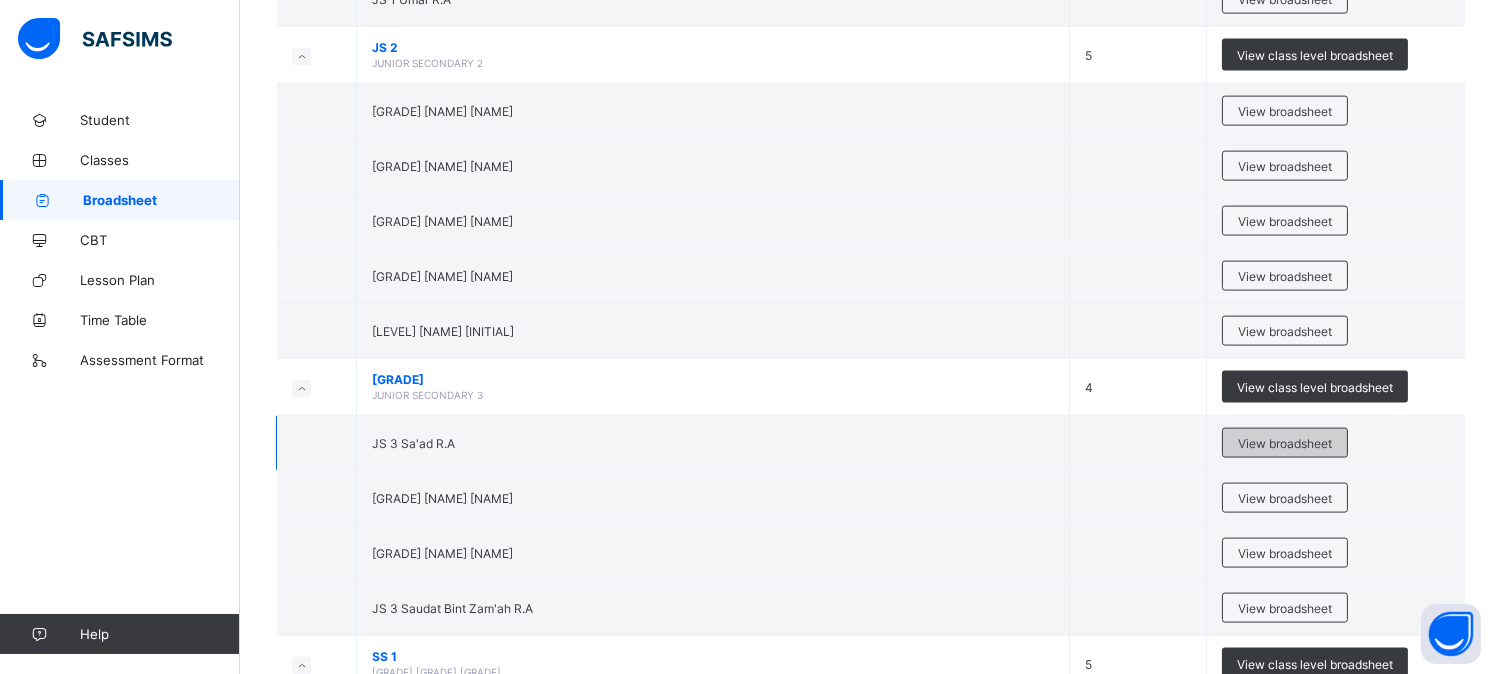 click on "View broadsheet" at bounding box center (1285, 443) 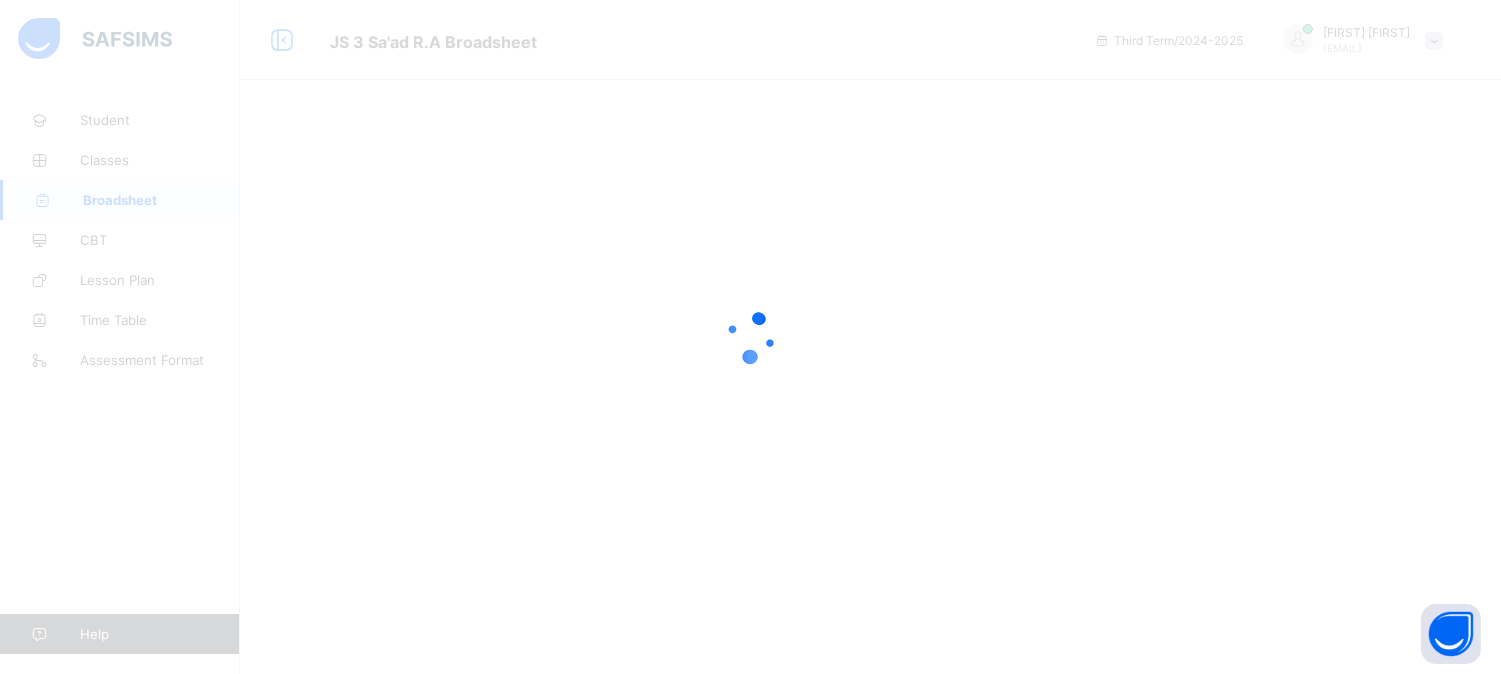 scroll, scrollTop: 0, scrollLeft: 0, axis: both 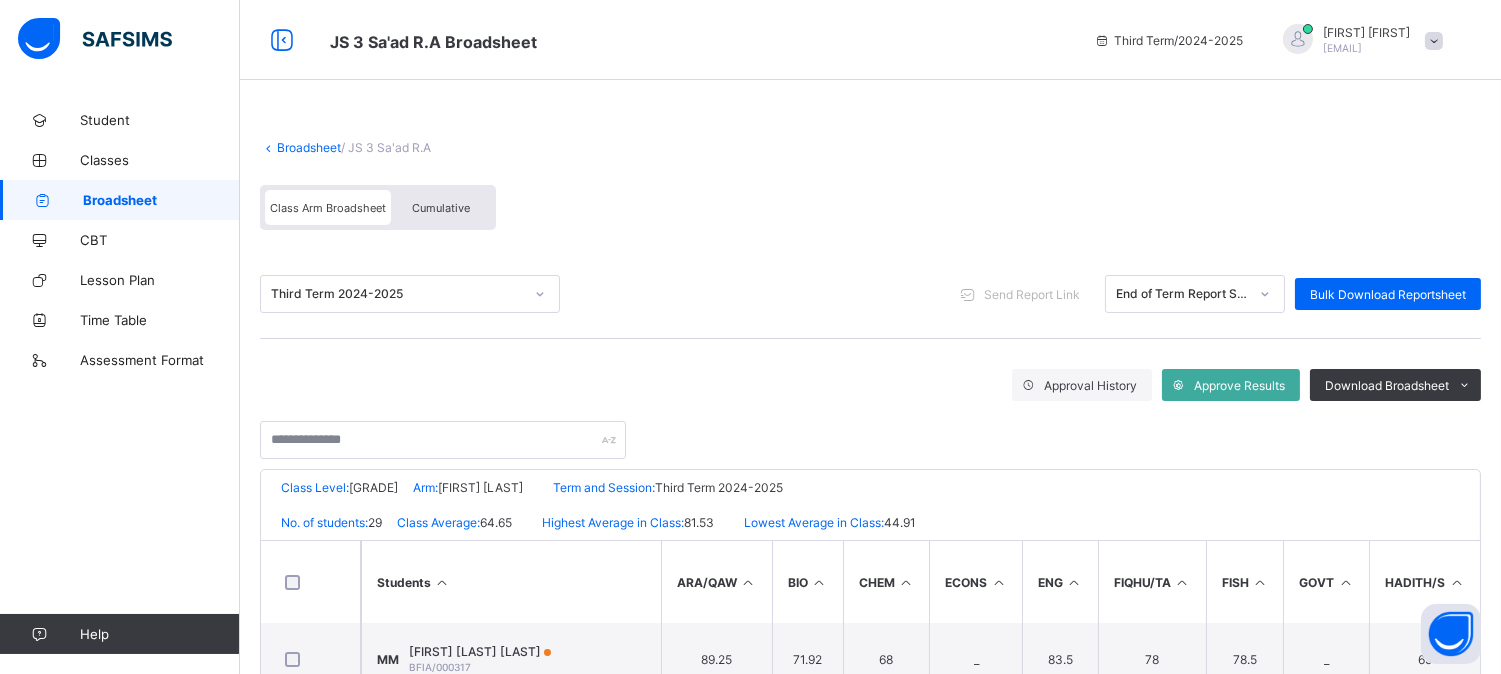 click on "Cumulative" at bounding box center [441, 207] 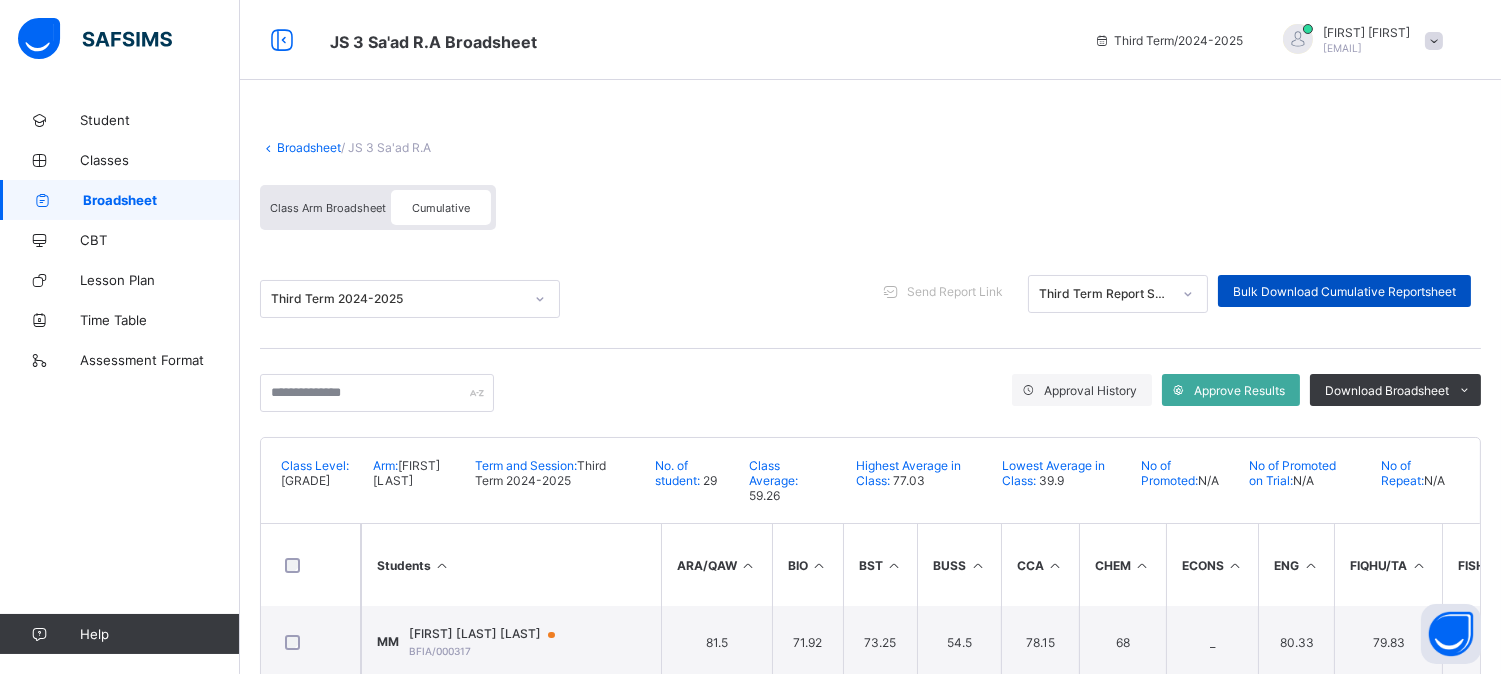 click on "Bulk Download Cumulative Reportsheet" at bounding box center [1344, 291] 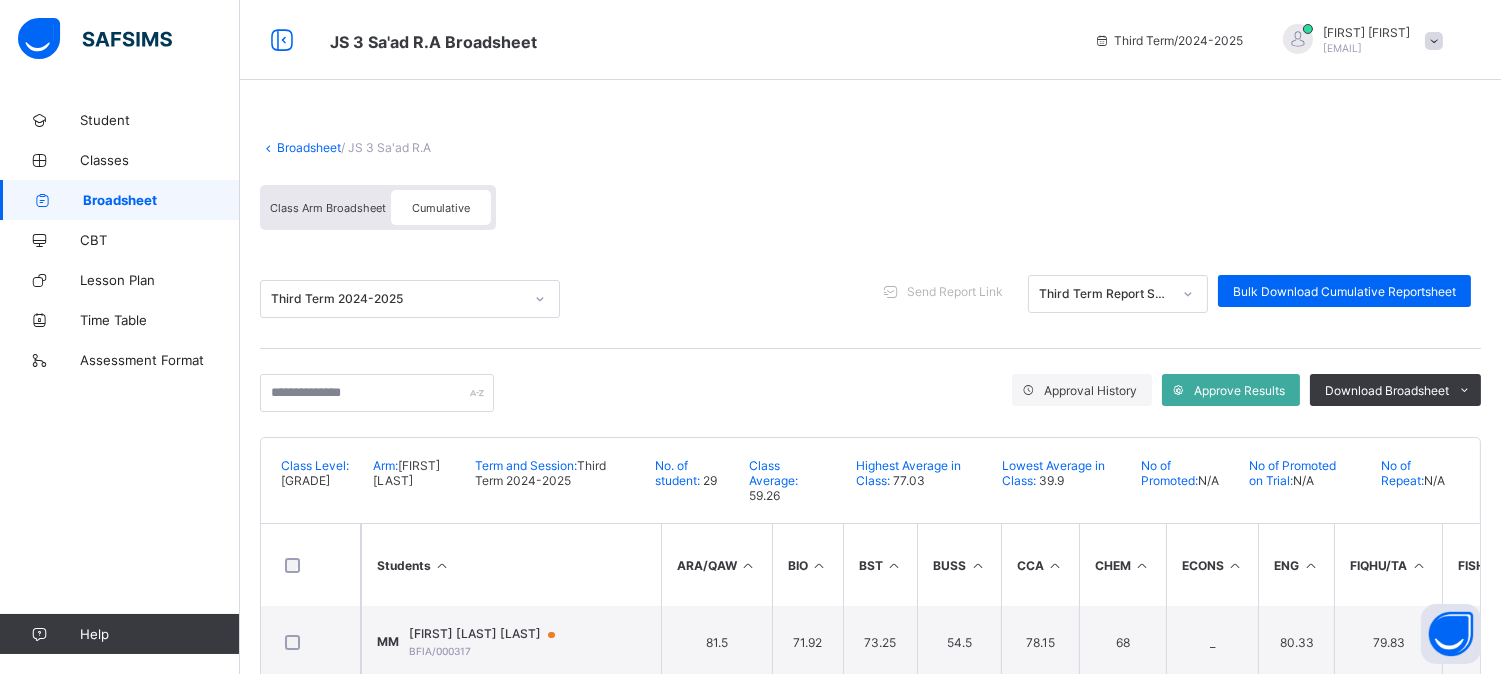 click on "Class Arm Broadsheet" at bounding box center [328, 207] 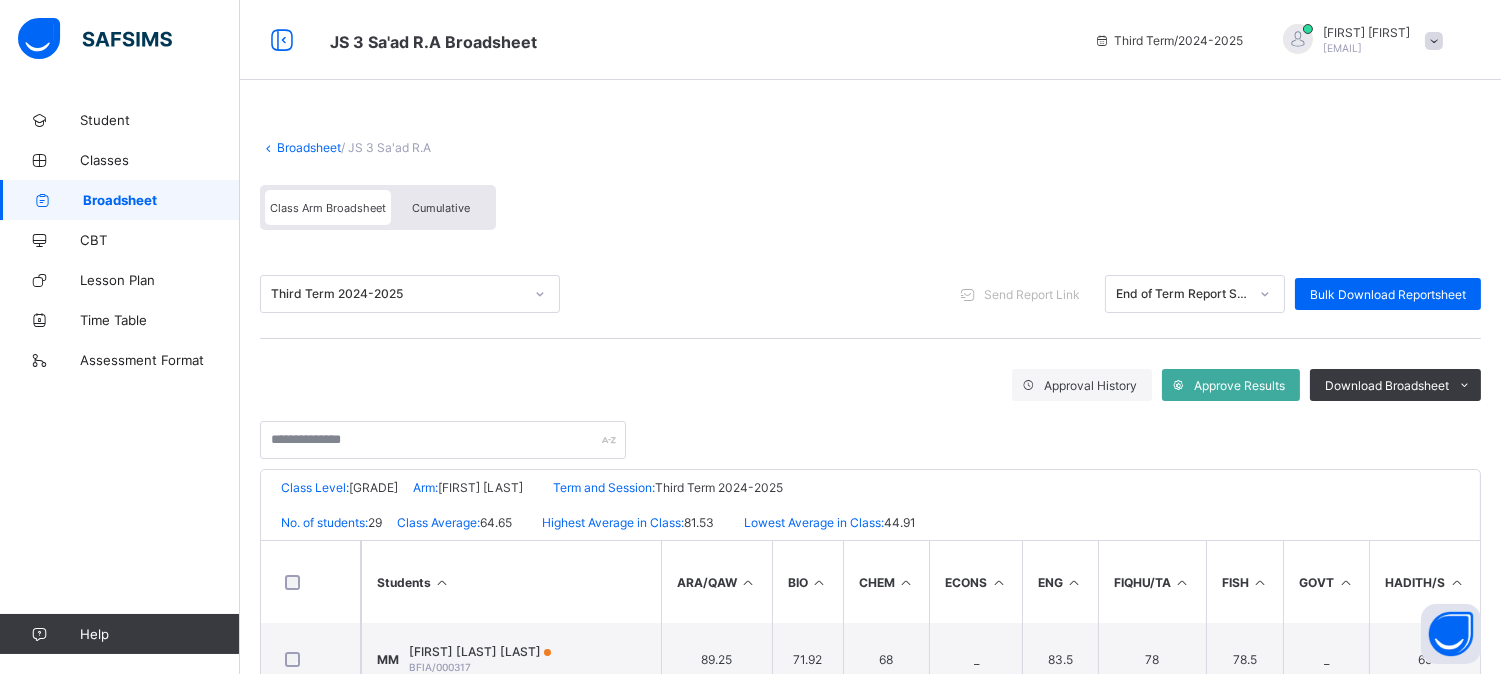 click on "Class Arm Broadsheet" at bounding box center [328, 208] 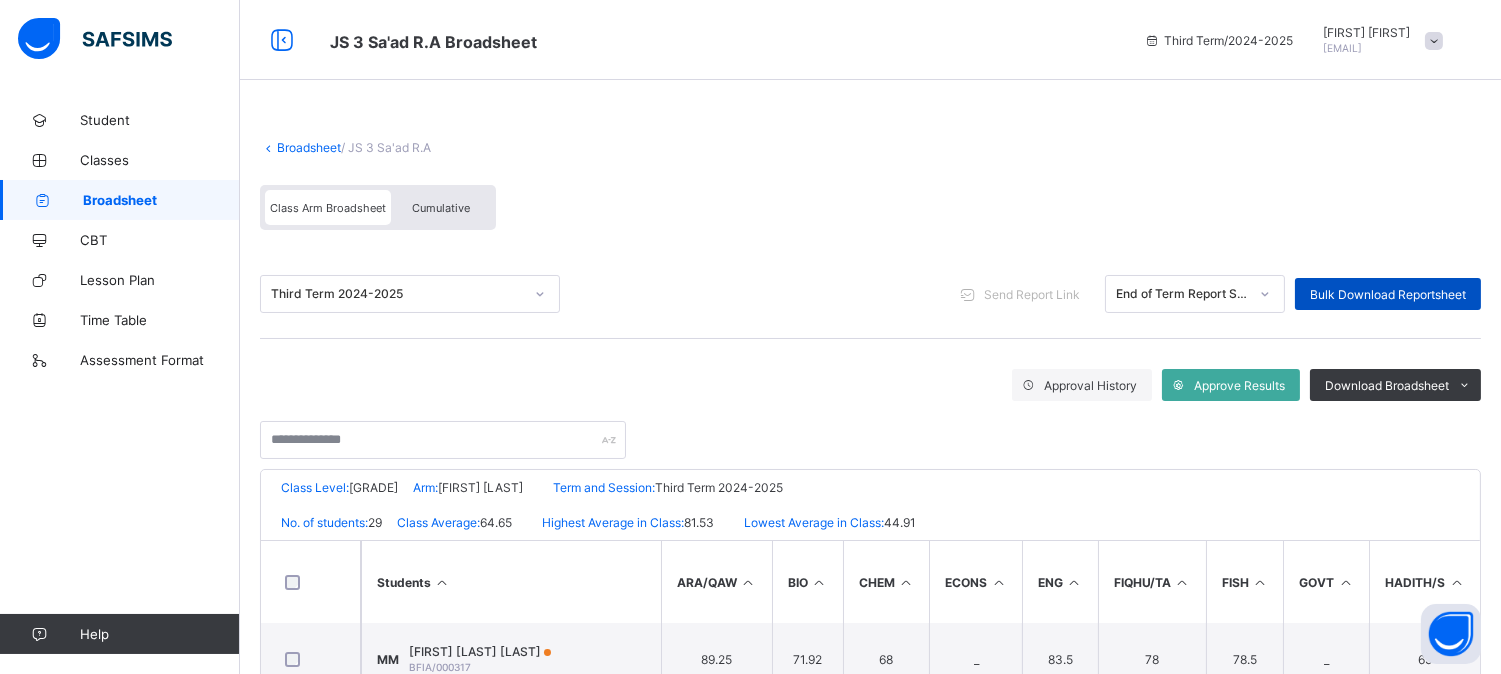 click on "Bulk Download Reportsheet" at bounding box center [1388, 294] 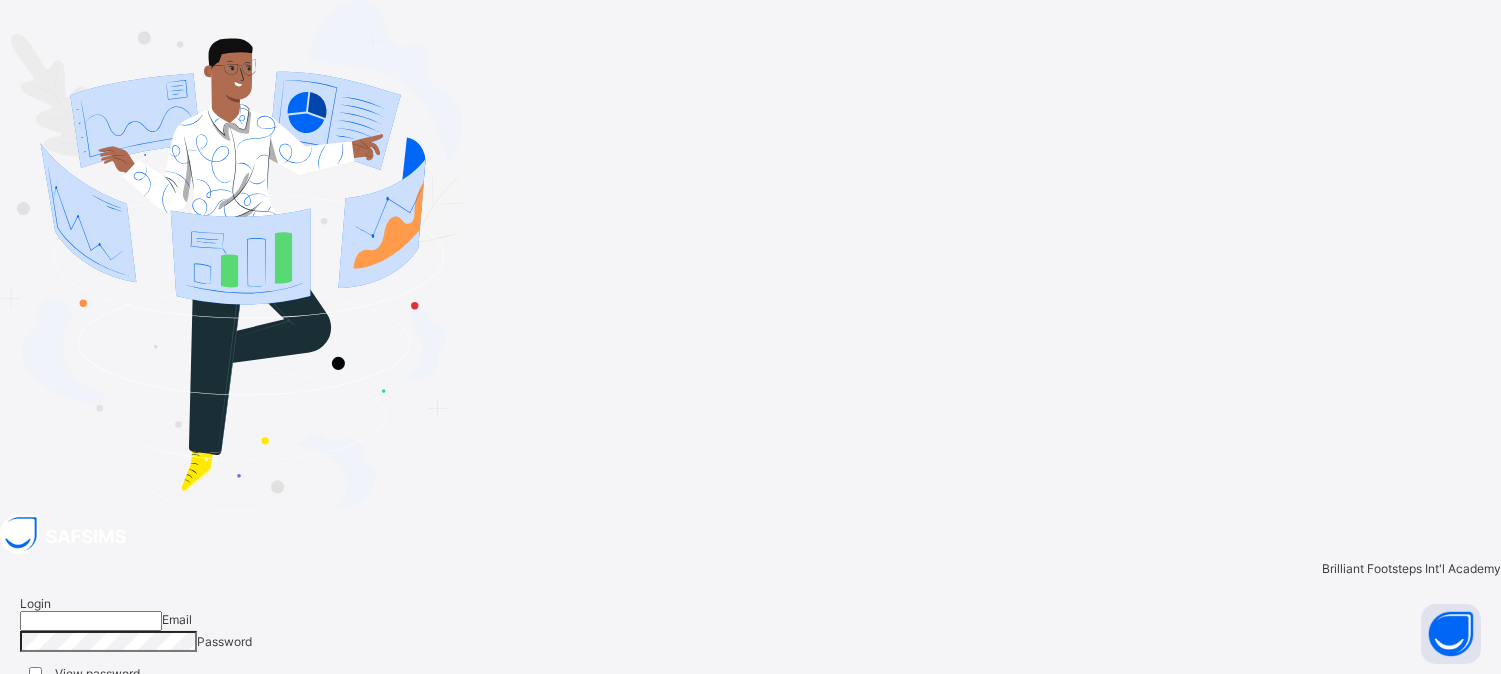 type on "**********" 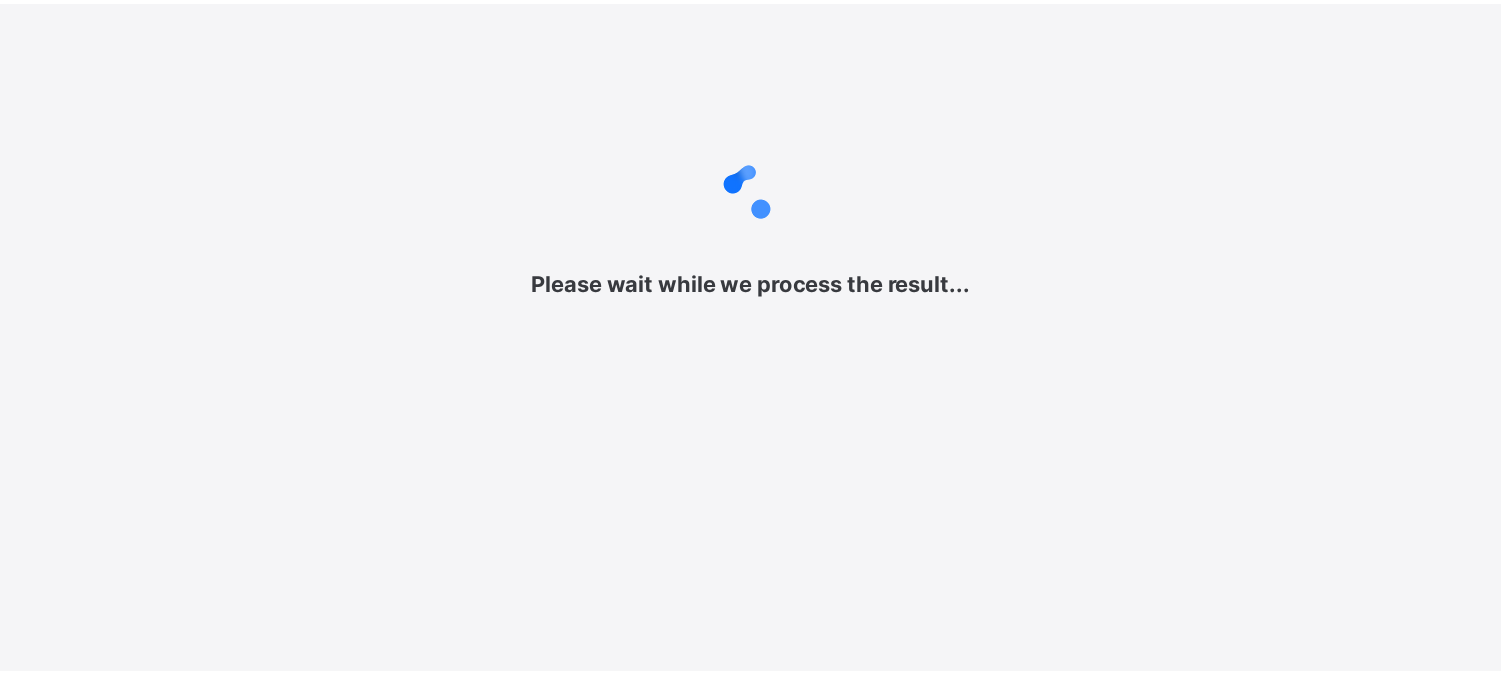 scroll, scrollTop: 0, scrollLeft: 0, axis: both 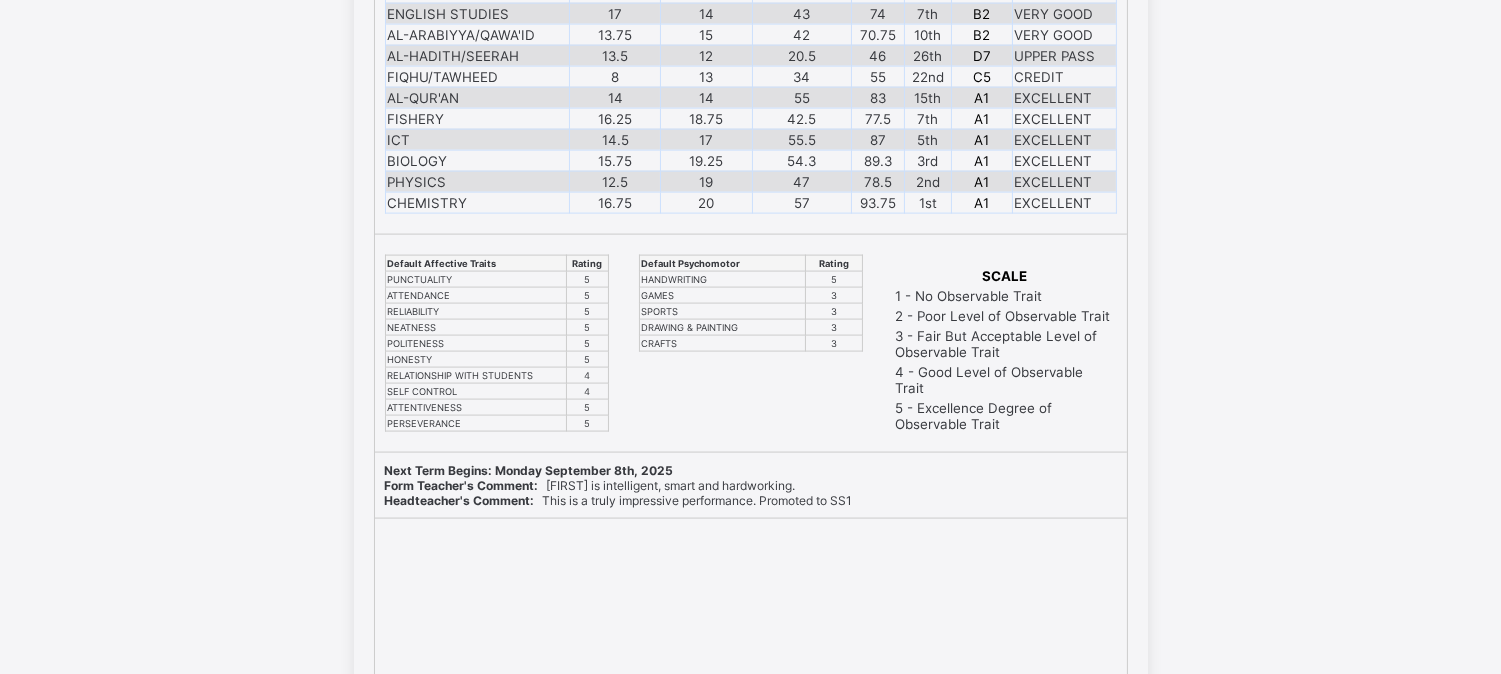 click on "Brilliant Footsteps Int'l Academy Hard work, piety and success 16, Western Bypass [CITY], Name: [FIRST] [LAST] Gender: MALE Term: Third Term Session: 2024-2025 Total Score: 816.8 Class Average: 64.65 Highest In Class: 81.53 Lowest In Class: 44.91 Final Grade: B2 Final Average: 74.25 Class: JS 3 Sa'ad R.A No. Days School Opened: 98 Final Position 5th Subjects C.A 1 (20) C.A 2 (20) EXAM (60) Total POS Grade Remark MATHEMATICS 15 15 32 62 11th C4 CREDIT ENGLISH STUDIES 17 14 43 74 7th B2 VERY GOOD AL-ARABIYYA/QAWA'ID 13.75 15 42 70.75 10th B2 VERY GOOD AL-HADITH/SEERAH 13.5 12 20.5 46 26th D7 UPPER PASS FIQHU/TAWHEED 8 13 34 55 22nd C5 CREDIT AL-QUR'AN 14 14 55 83 15th A1 EXCELLENT FISHERY 16.25 18.75 42.5 77.5 7th A1 EXCELLENT ICT 14.5 17 55.5 87 5th A1 EXCELLENT BIOLOGY 15.75 19.25 54.3 89.3 3rd A1 EXCELLENT PHYSICS  12.5 19 47 78.5 2nd A1 EXCELLENT CHEMISTRY 16.75 20 57 93.75 1st A1 EXCELLENT Default Affective Traits Rating PUNCTUALITY 5 ATTENDANCE 5 RELIABILITY 5 NEATNESS 5 POLITENESS 5 HONESTY 5 4 4 5" at bounding box center [750, 225] 